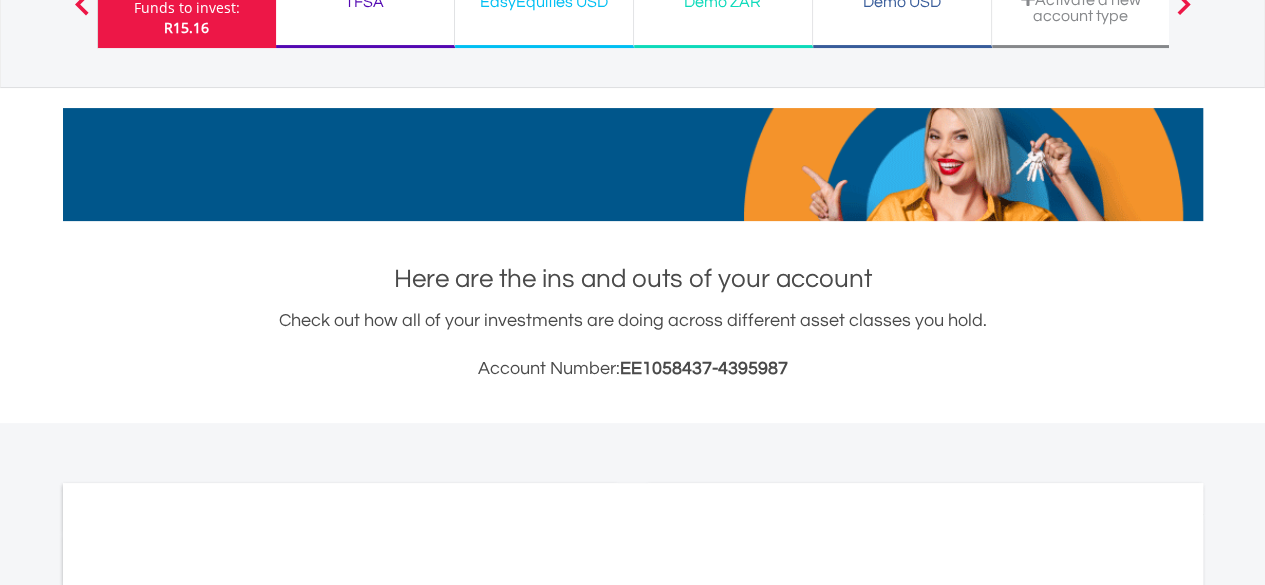 scroll, scrollTop: 200, scrollLeft: 0, axis: vertical 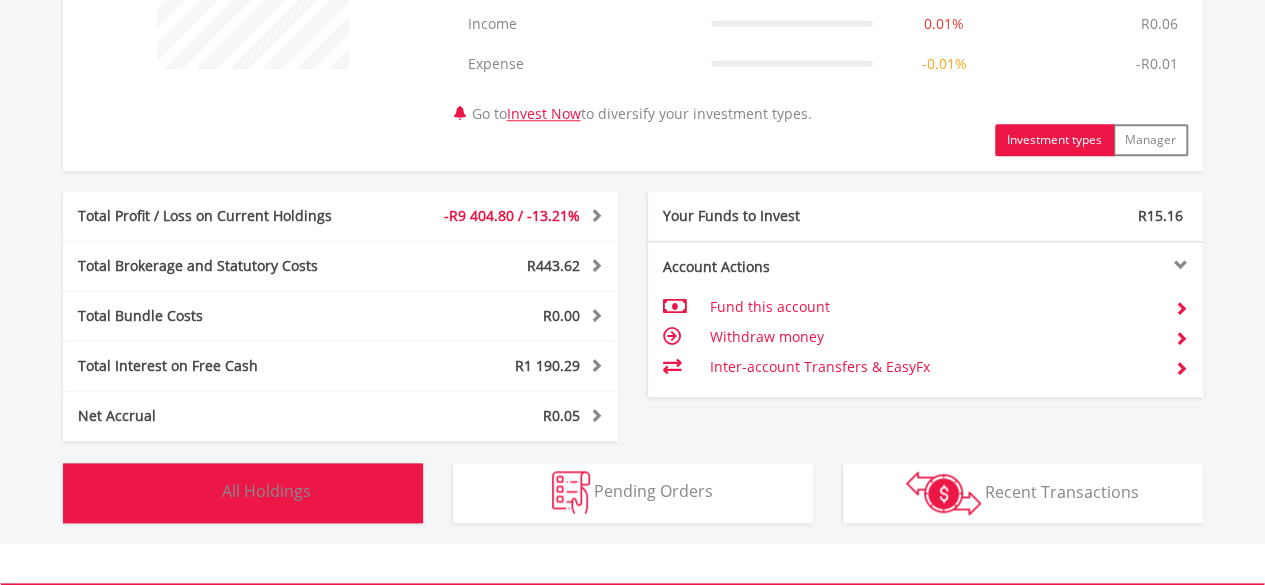 click on "Holdings
All Holdings" at bounding box center [243, 493] 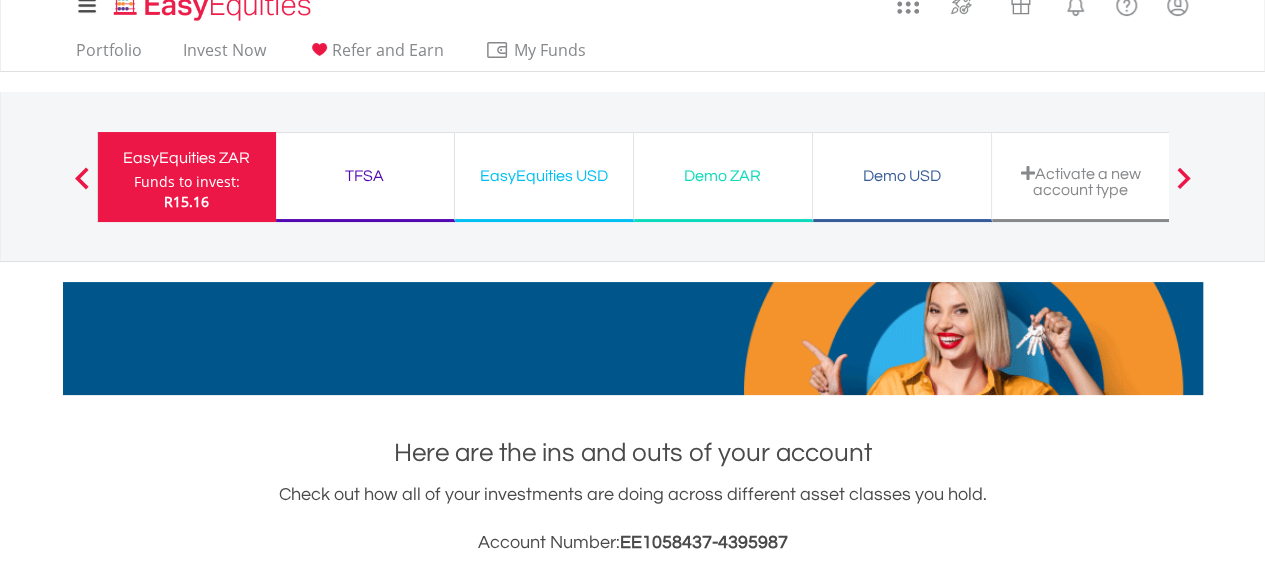 scroll, scrollTop: 0, scrollLeft: 0, axis: both 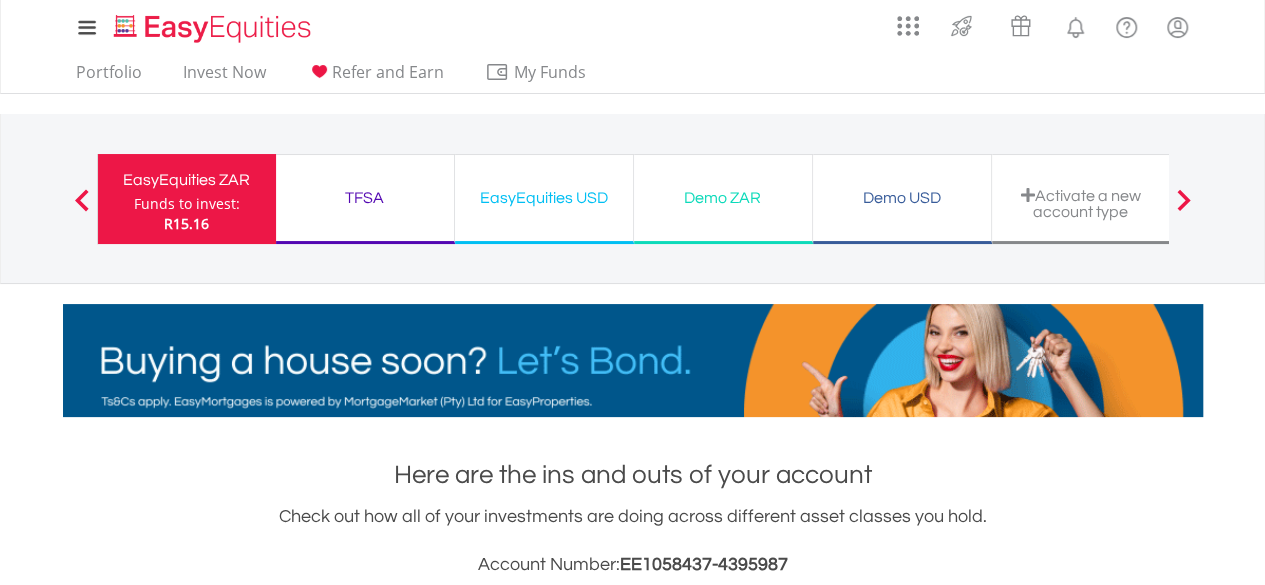 click on "TFSA" at bounding box center [365, 198] 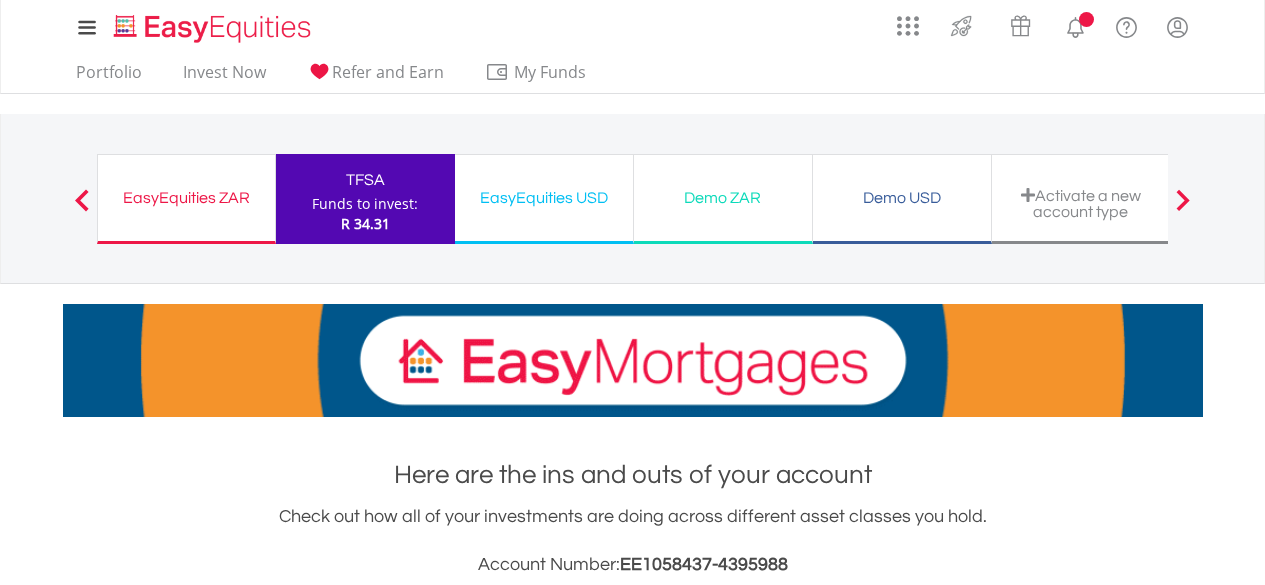 scroll, scrollTop: 0, scrollLeft: 0, axis: both 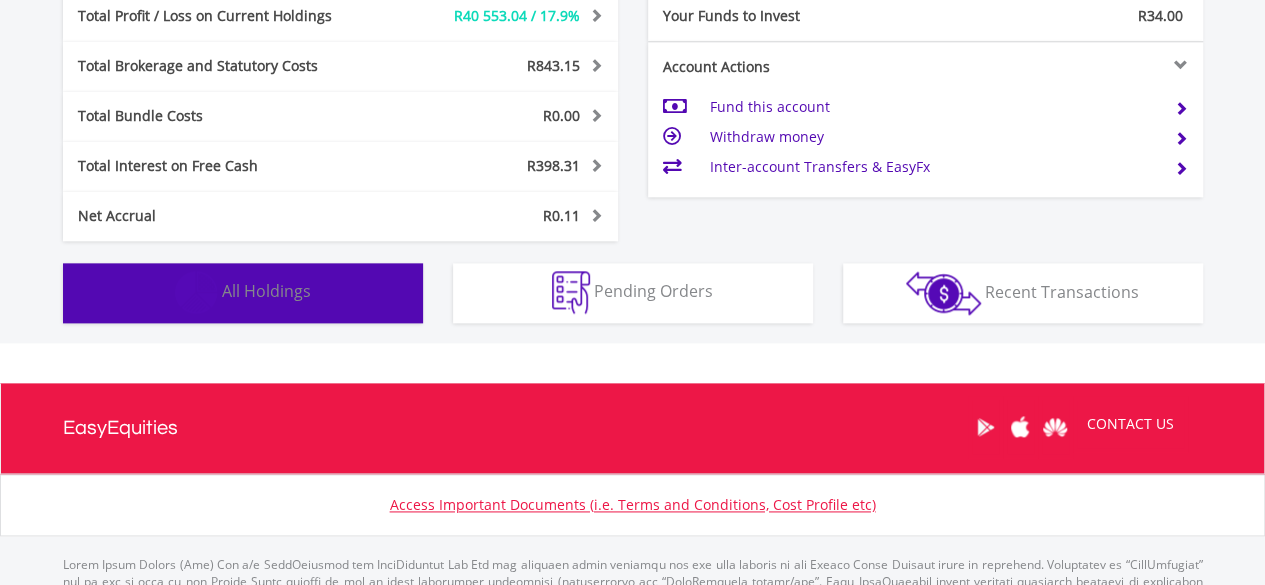 click on "All Holdings" at bounding box center (266, 291) 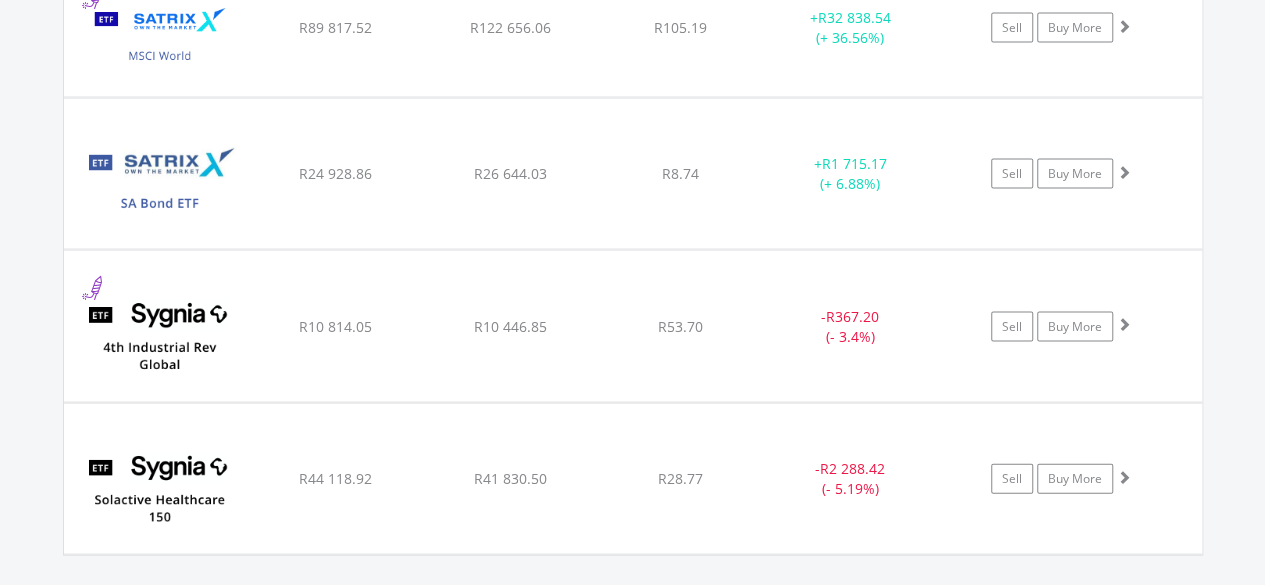 scroll, scrollTop: 1882, scrollLeft: 0, axis: vertical 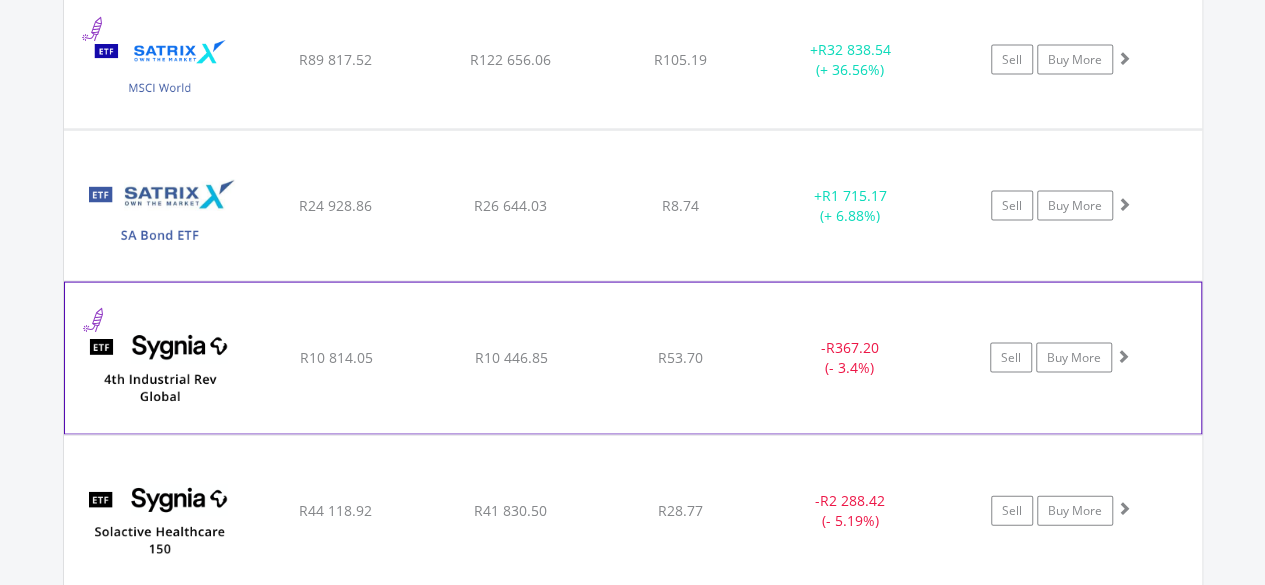 click on "﻿
Sygnia Itrix 4th Industrial Rev Global EquityAMETF
R10 814.05
R10 446.85
R53.70
-  R367.20 (- 3.4%)
Sell
Buy More" at bounding box center [633, -225] 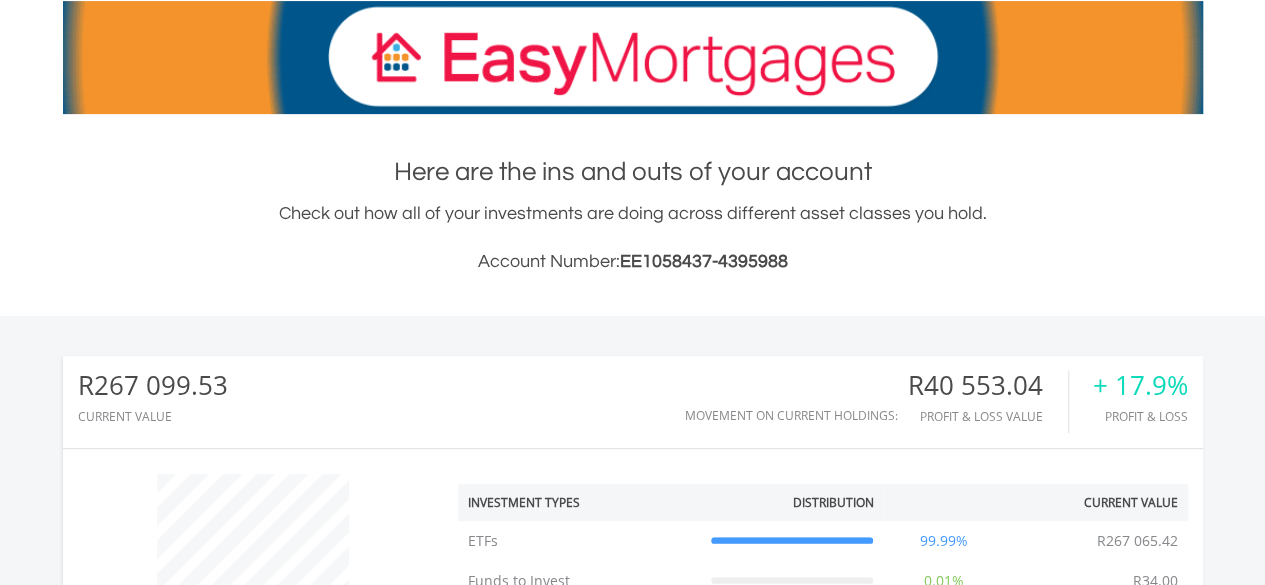scroll, scrollTop: 0, scrollLeft: 0, axis: both 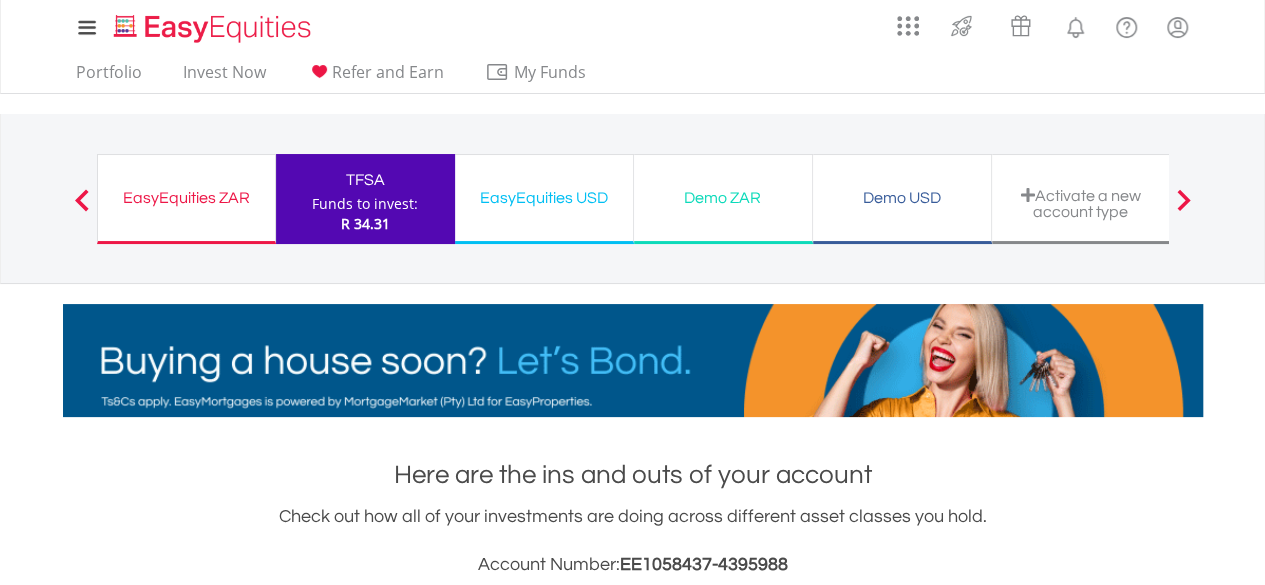 click on "Demo USD" at bounding box center [902, 198] 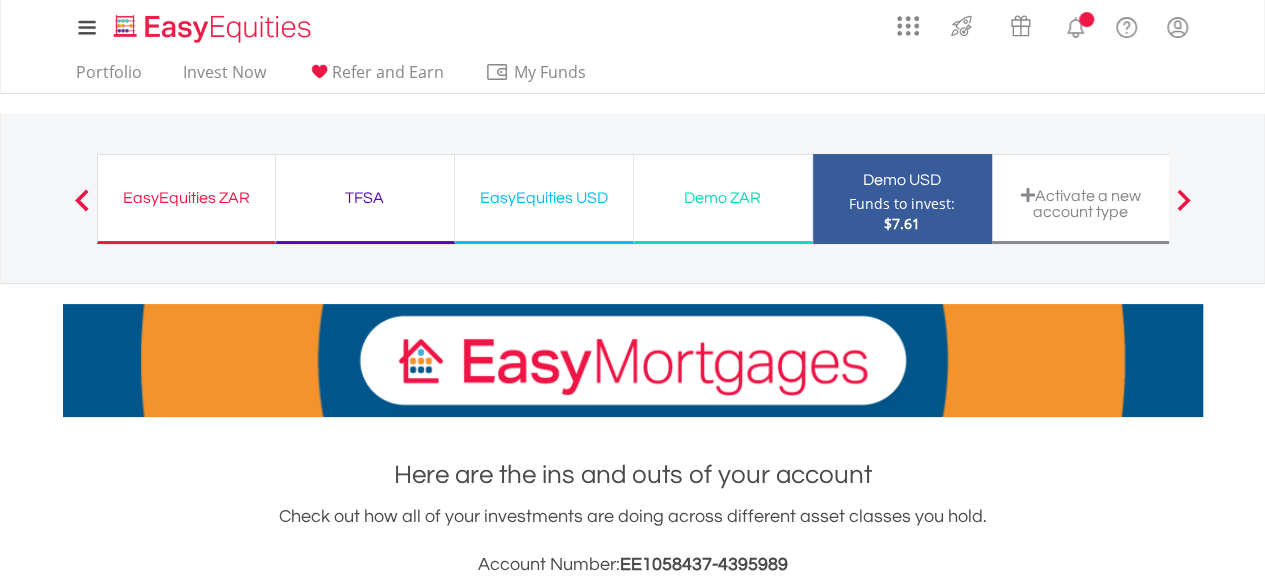 scroll, scrollTop: 200, scrollLeft: 0, axis: vertical 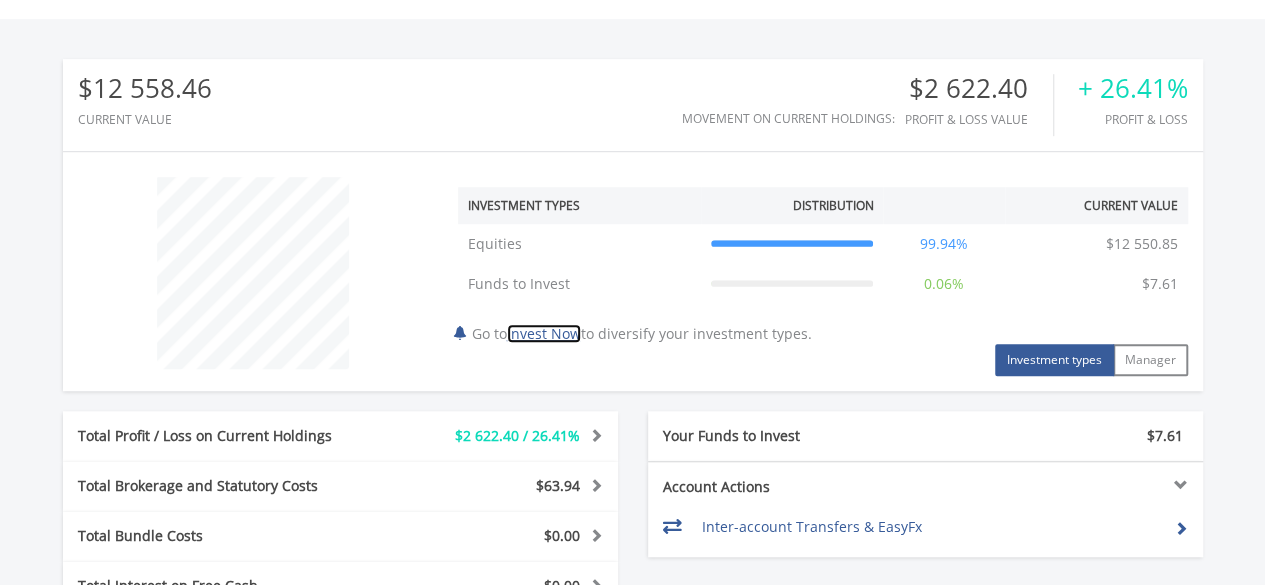 click on "Invest Now" at bounding box center (544, 333) 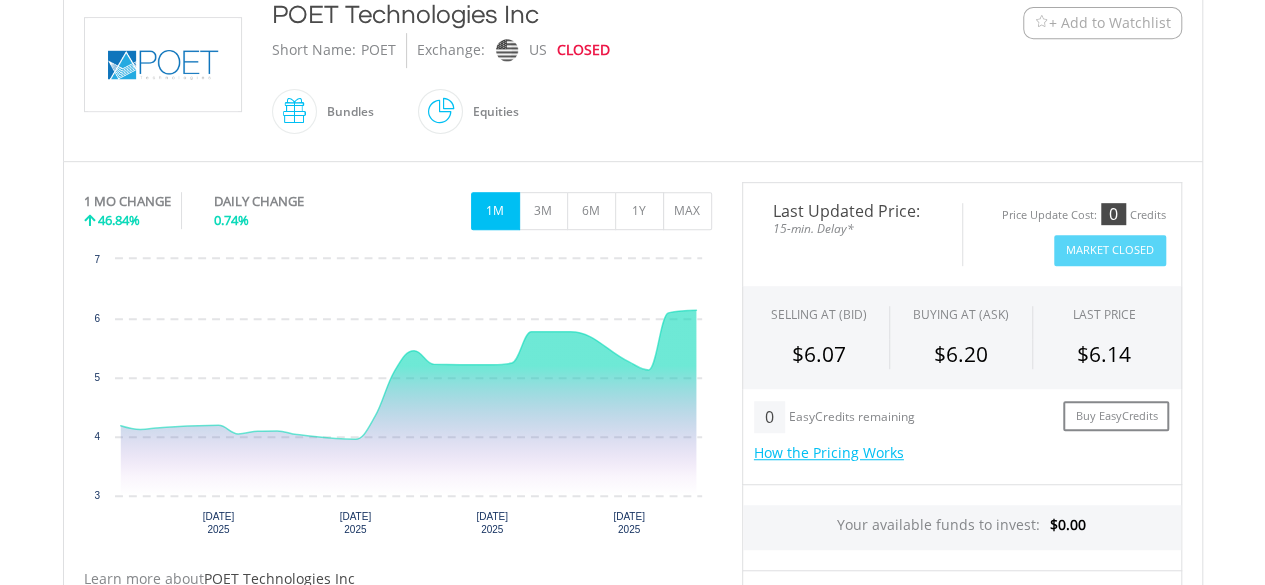 scroll, scrollTop: 400, scrollLeft: 0, axis: vertical 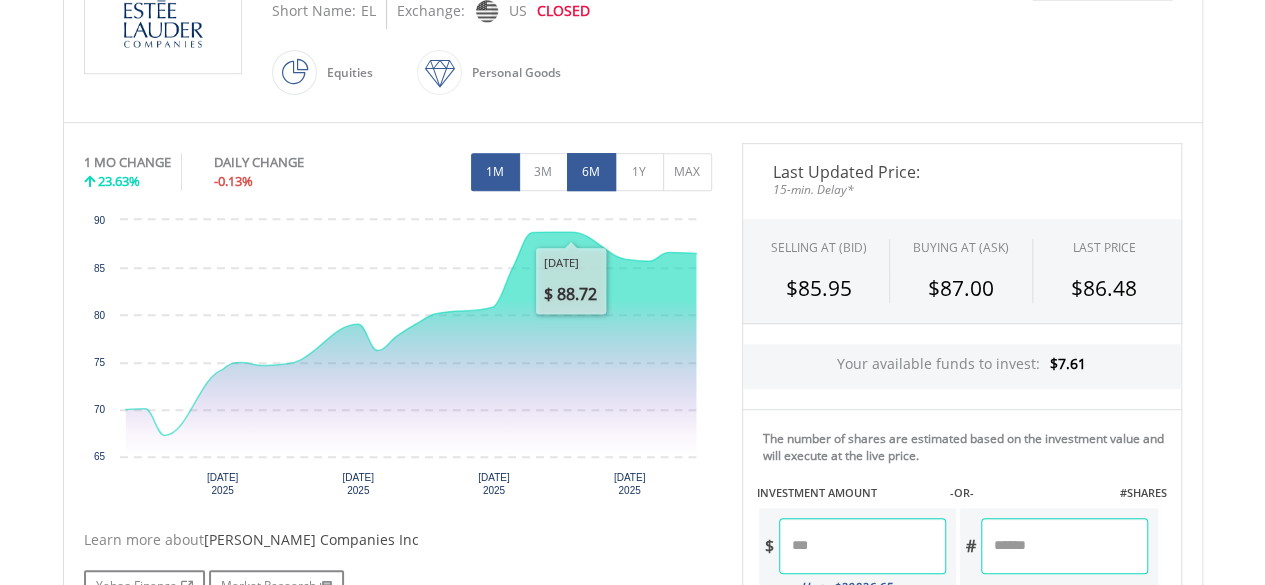 click on "6M" at bounding box center (591, 172) 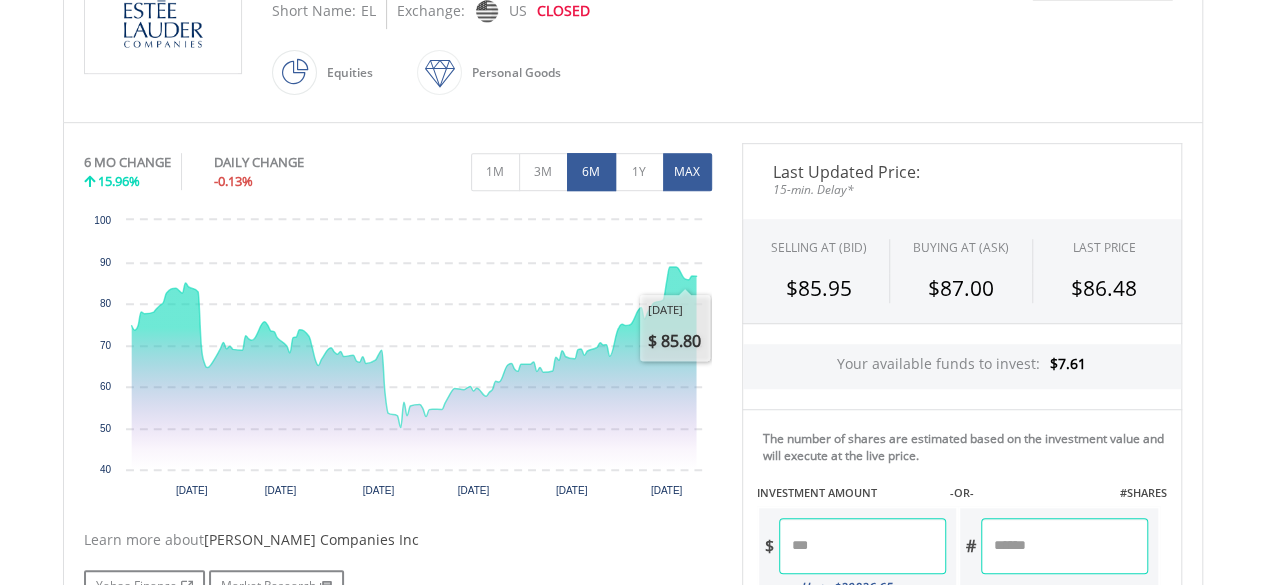 click on "MAX" at bounding box center [687, 172] 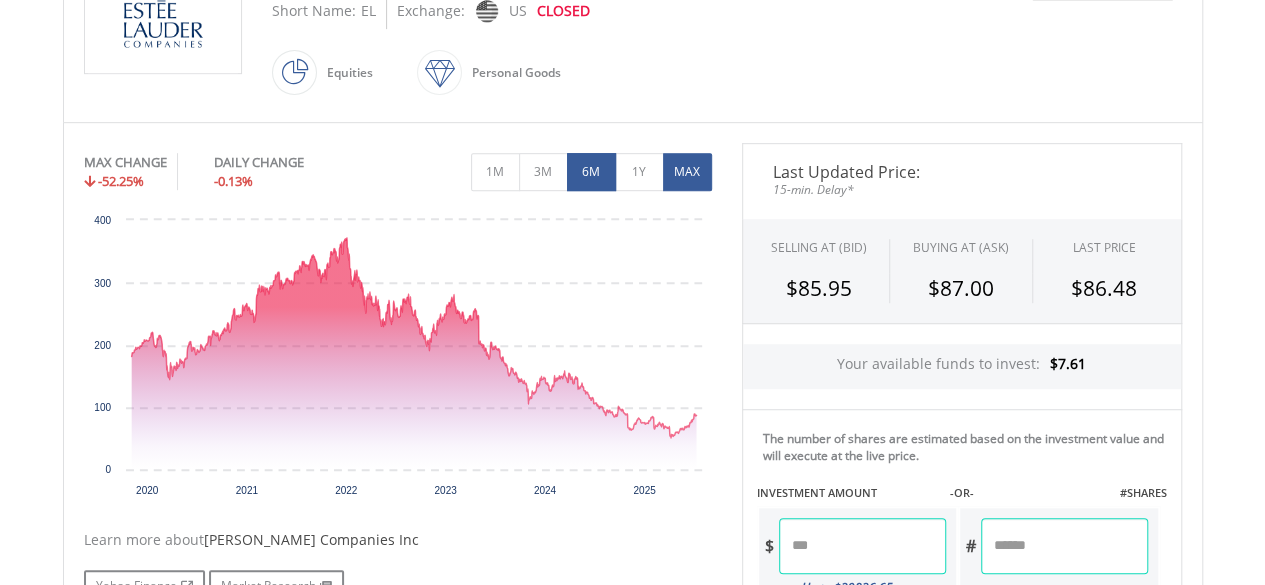click on "6M" at bounding box center [591, 172] 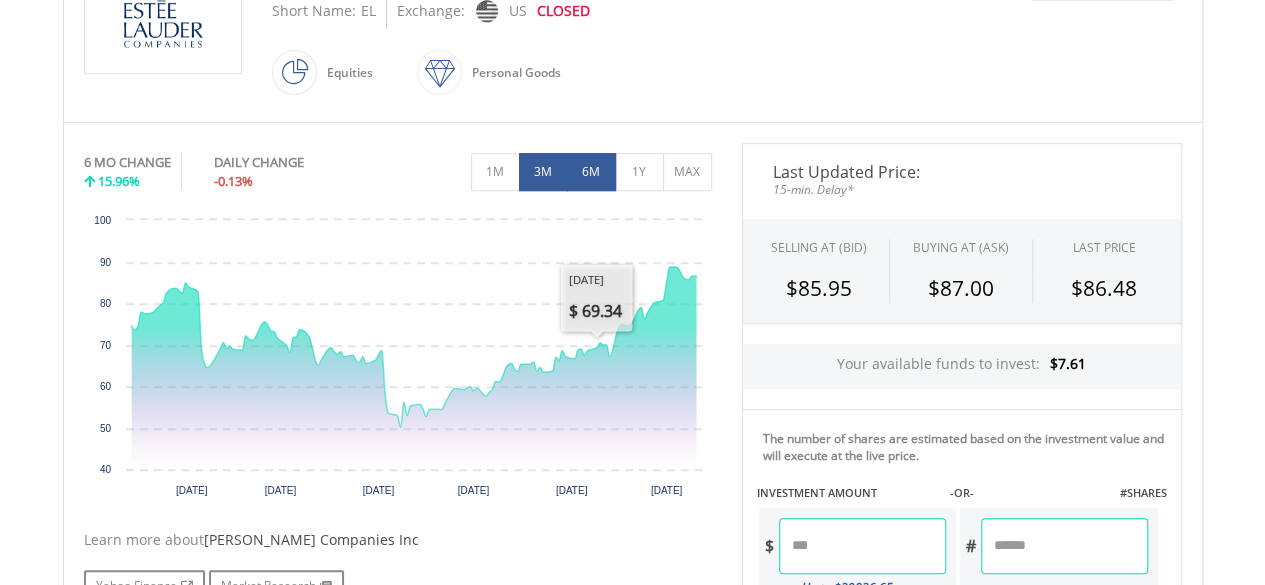 click on "3M" at bounding box center [543, 172] 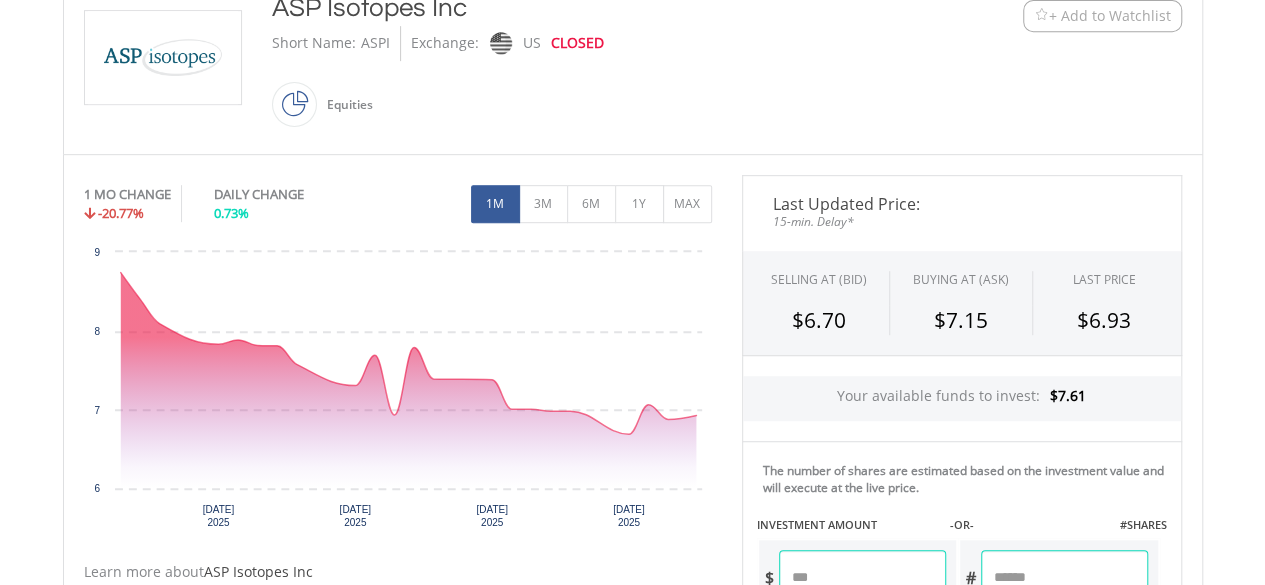 scroll, scrollTop: 500, scrollLeft: 0, axis: vertical 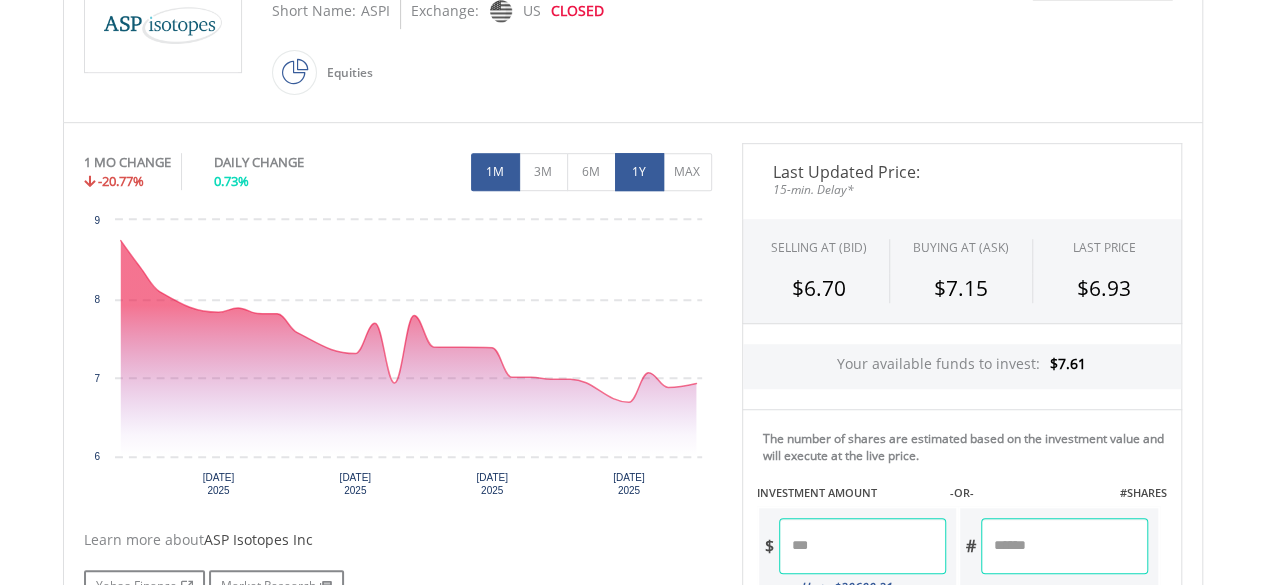 click on "1Y" at bounding box center [639, 172] 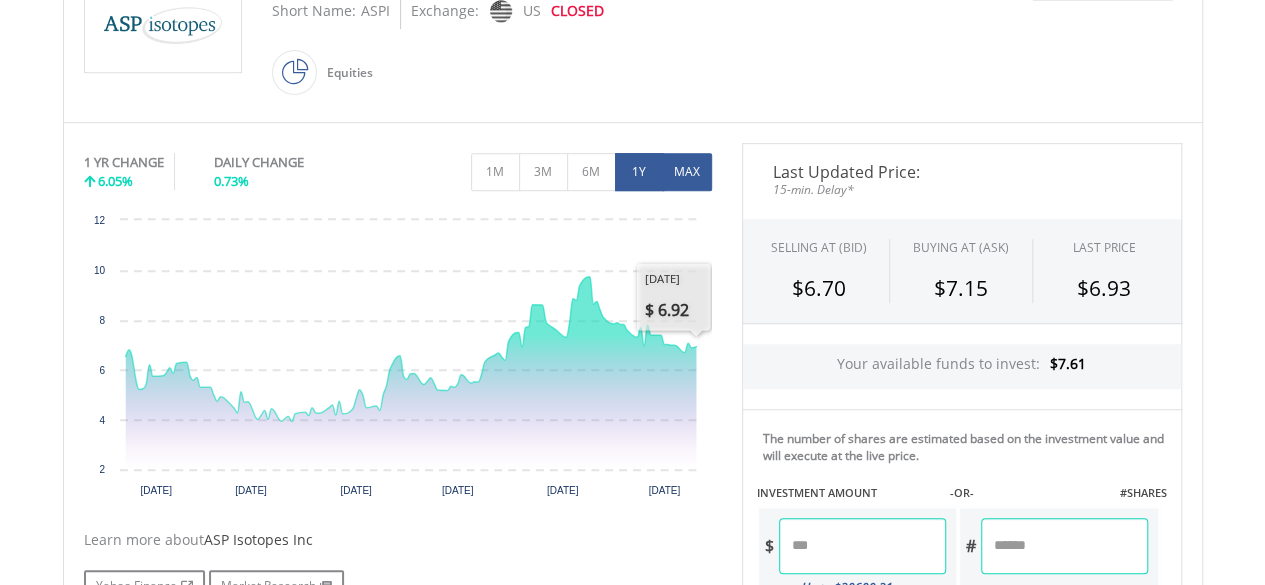 click on "MAX" at bounding box center (687, 172) 